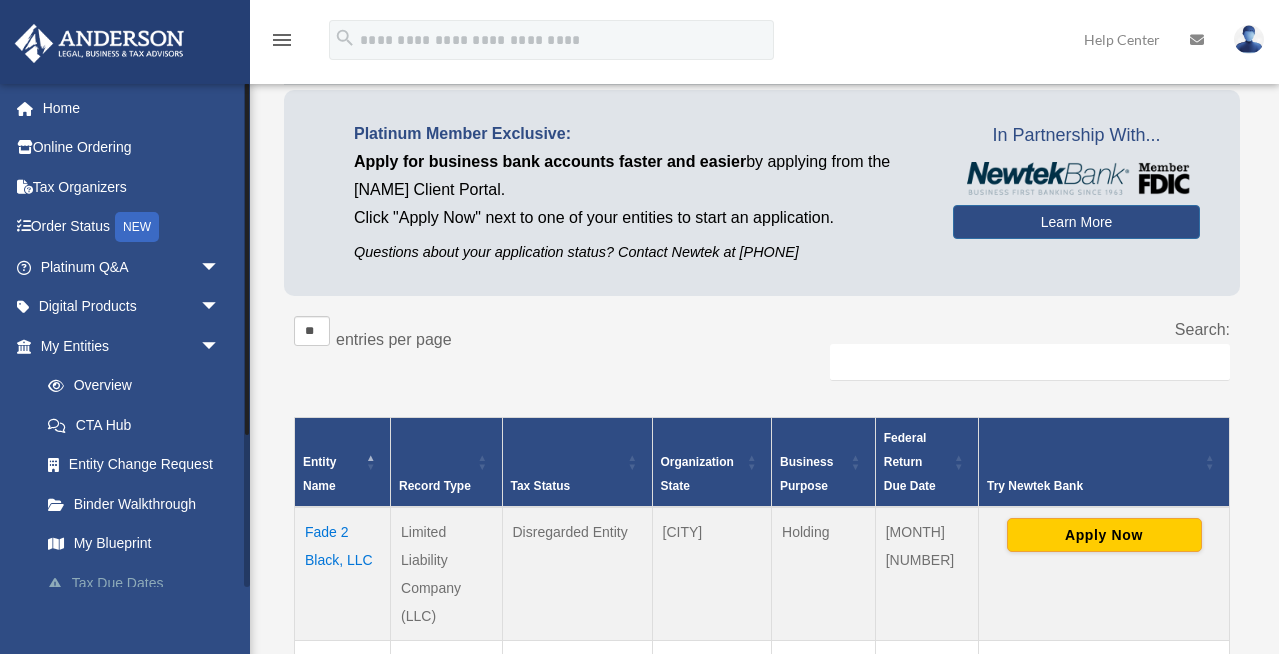 scroll, scrollTop: 112, scrollLeft: 0, axis: vertical 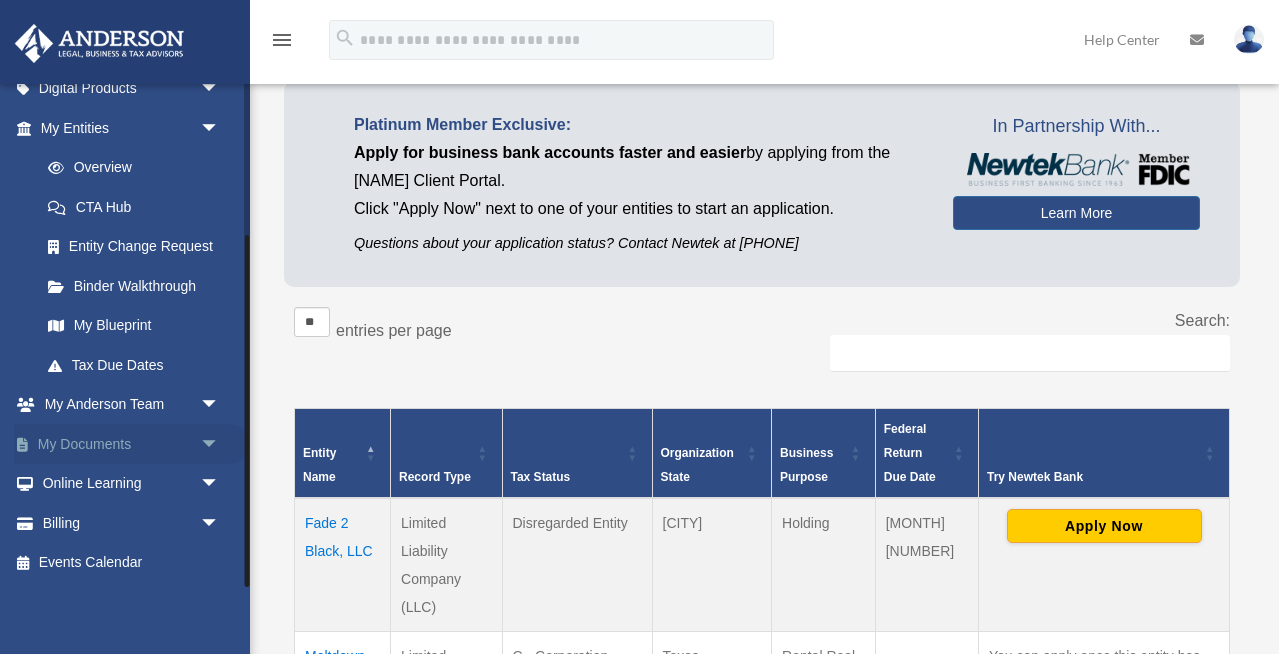 click on "My Documents arrow_drop_down" at bounding box center [132, 444] 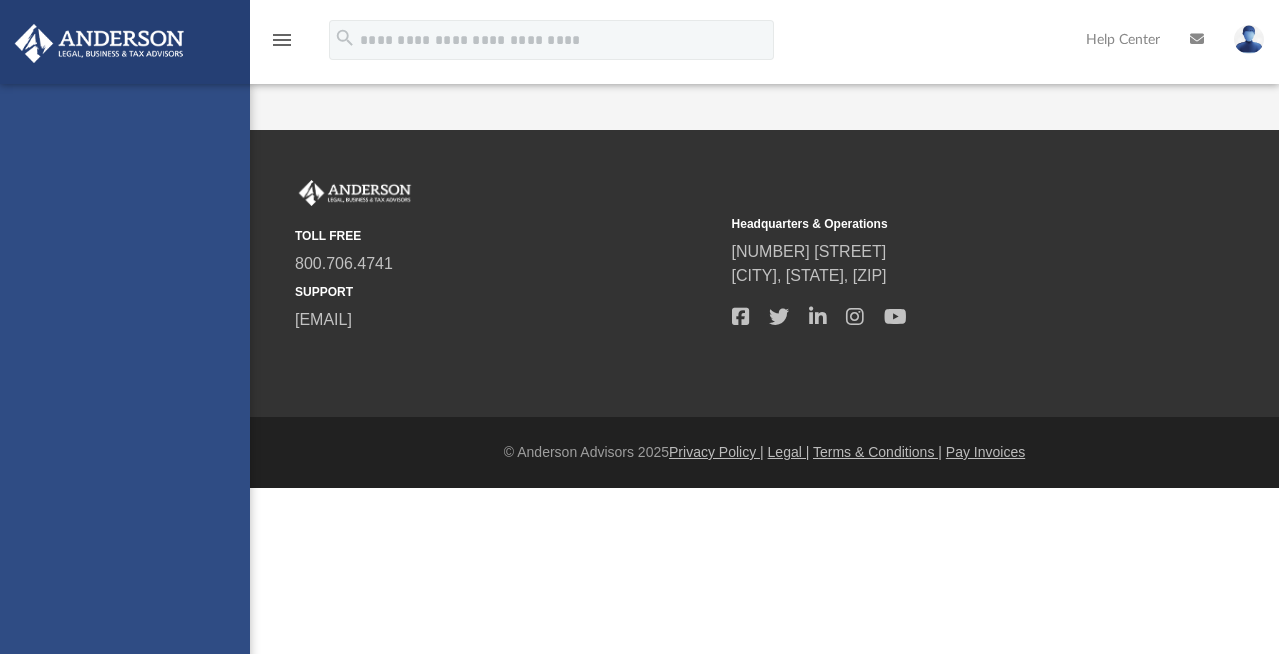 scroll, scrollTop: 0, scrollLeft: 0, axis: both 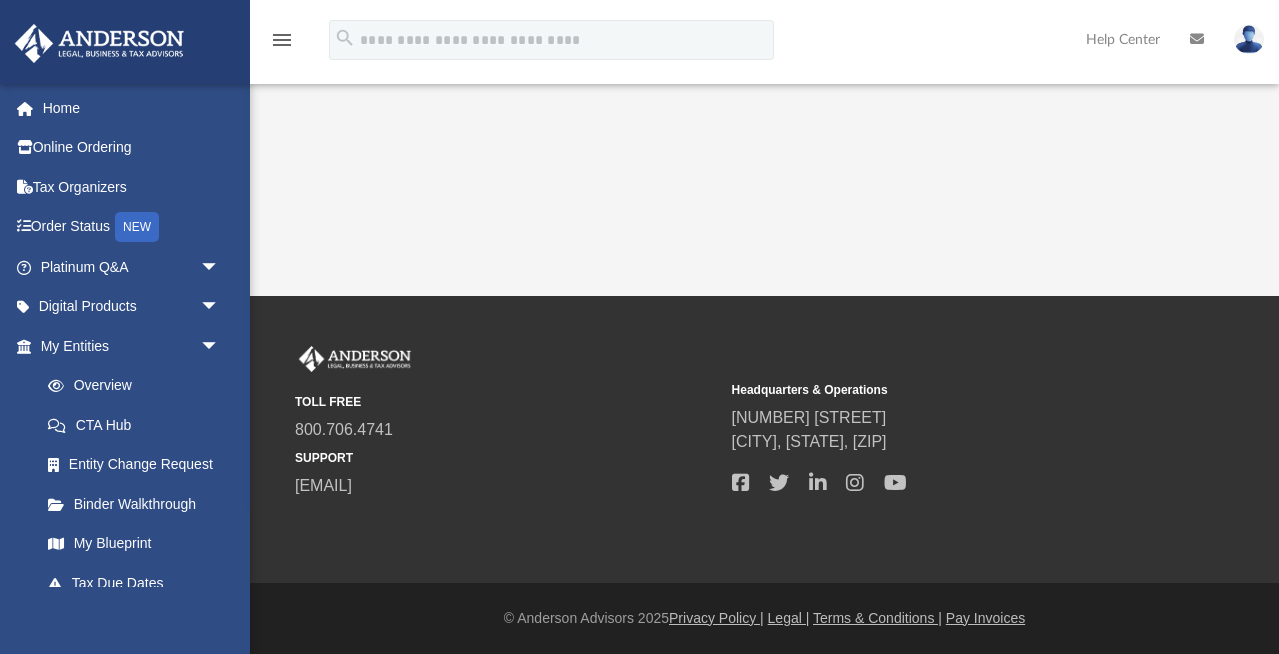 click on "TOLL FREE
800.706.4741
SUPPORT
info@andersonadvisors.com
Headquarters & Operations
3225 McLeod Dr.
Las Vegas, Nevada, 89121" at bounding box center [764, 439] 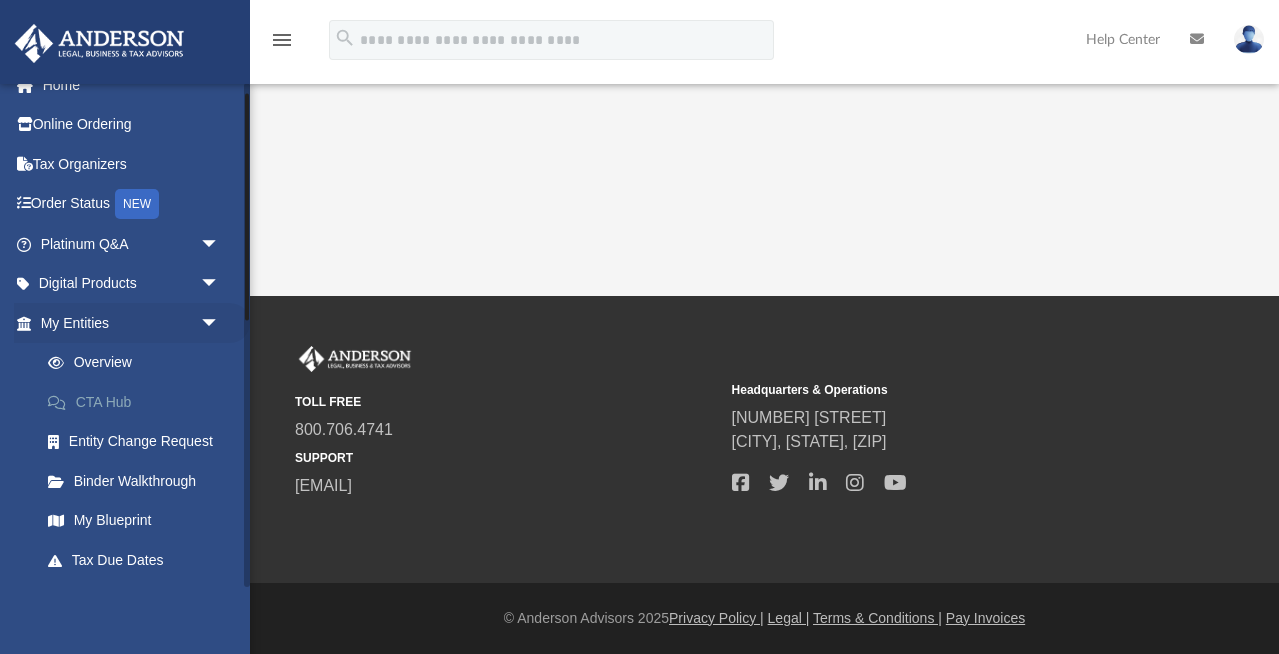 scroll, scrollTop: 0, scrollLeft: 0, axis: both 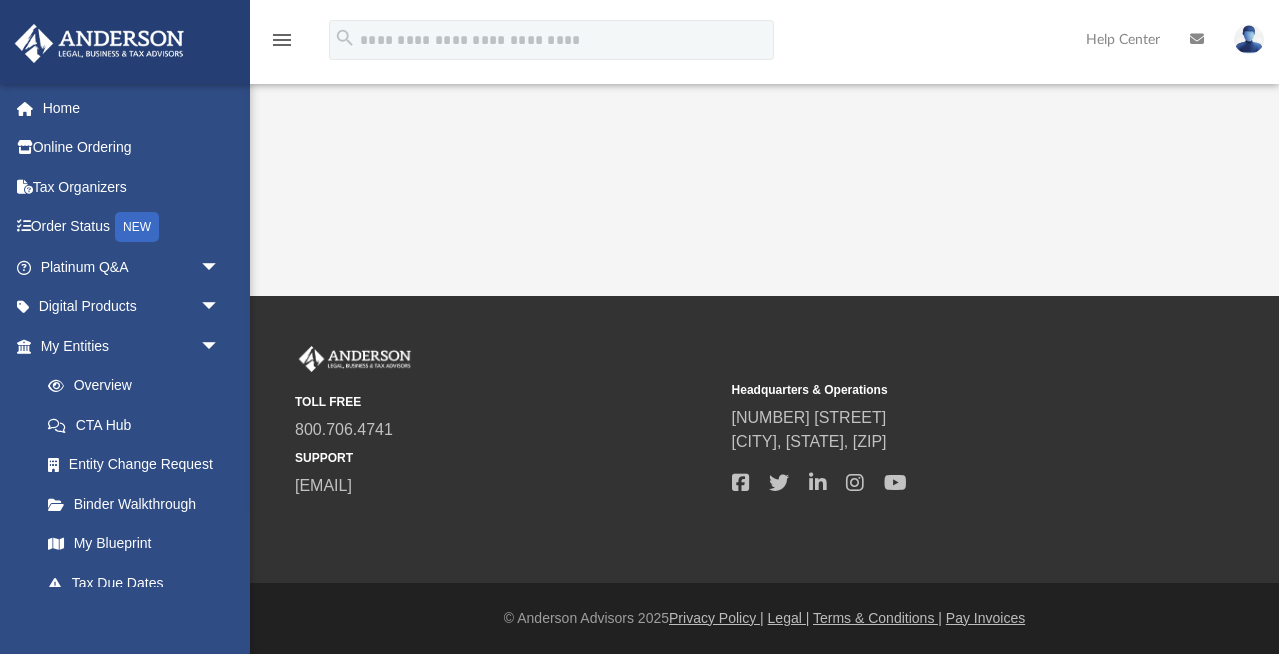 click on "TOLL FREE
800.706.4741
SUPPORT
info@andersonadvisors.com
Headquarters & Operations
3225 McLeod Dr.
Las Vegas, Nevada, 89121" at bounding box center (764, 439) 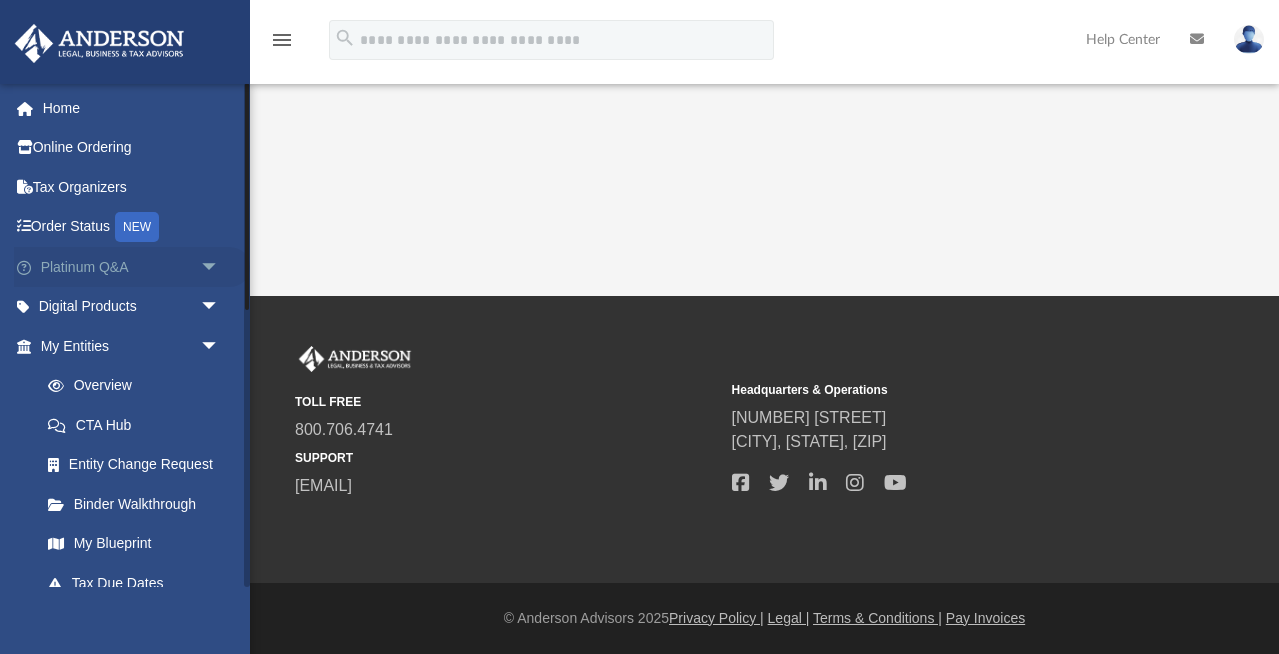 click on "Platinum Q&A arrow_drop_down" at bounding box center [132, 267] 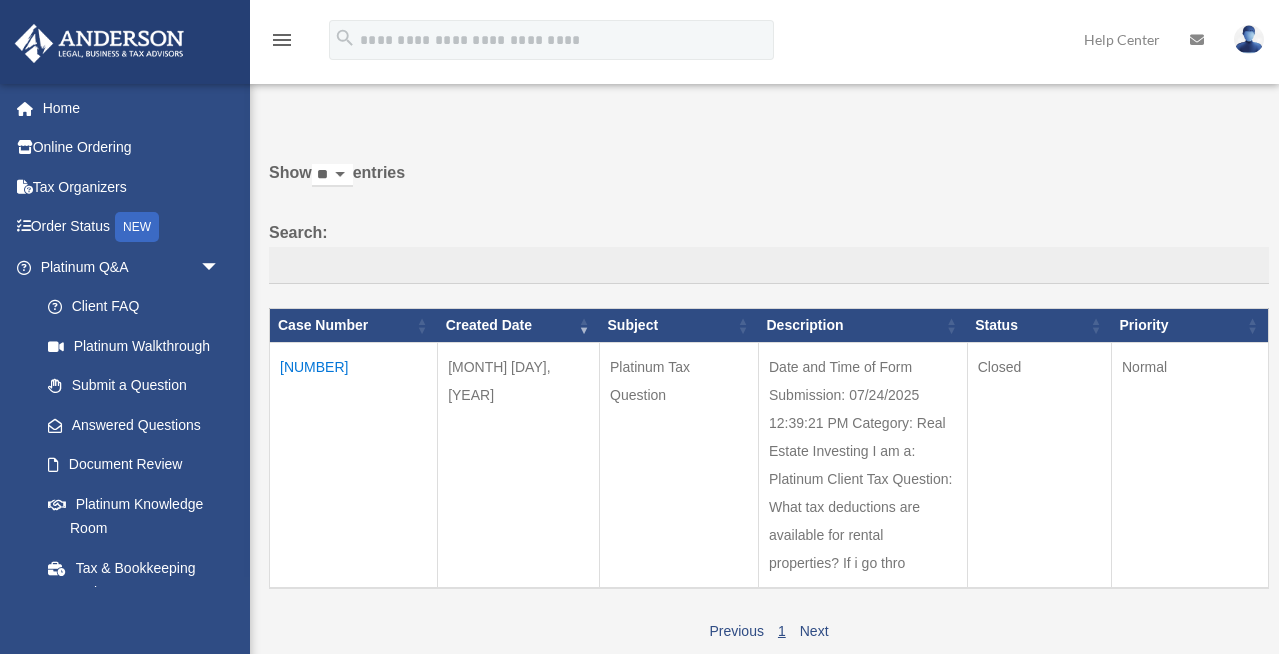 scroll, scrollTop: 0, scrollLeft: 0, axis: both 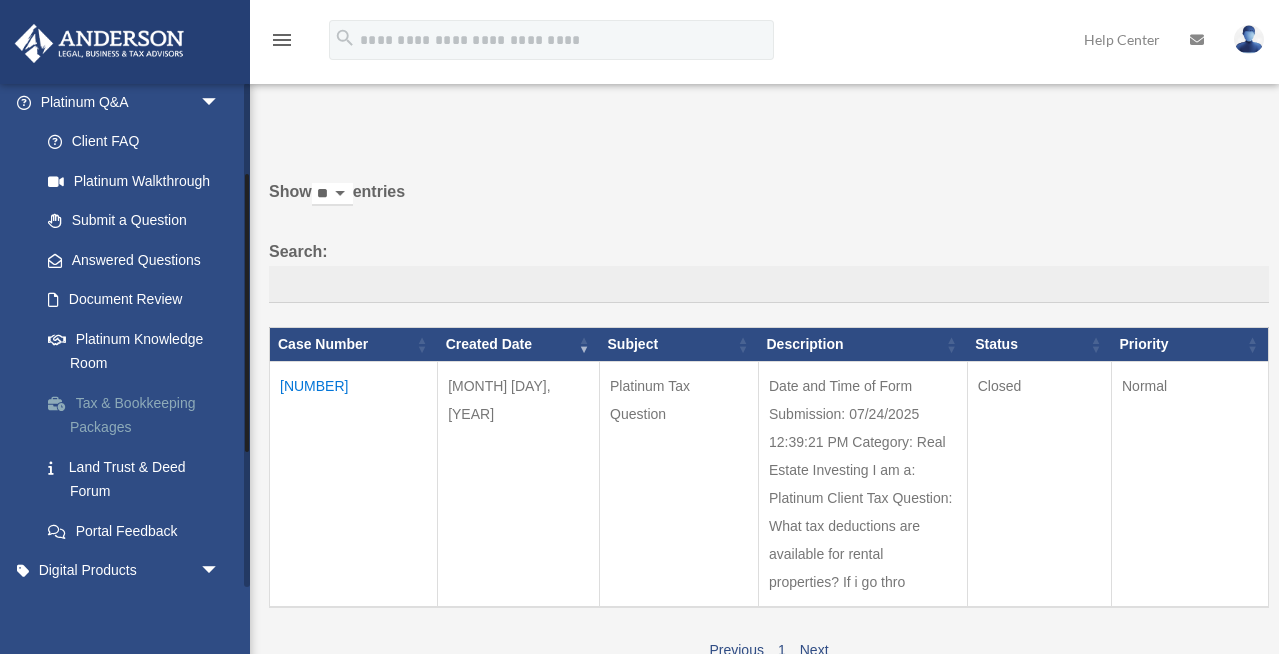 click on "Tax & Bookkeeping Packages" at bounding box center (139, 415) 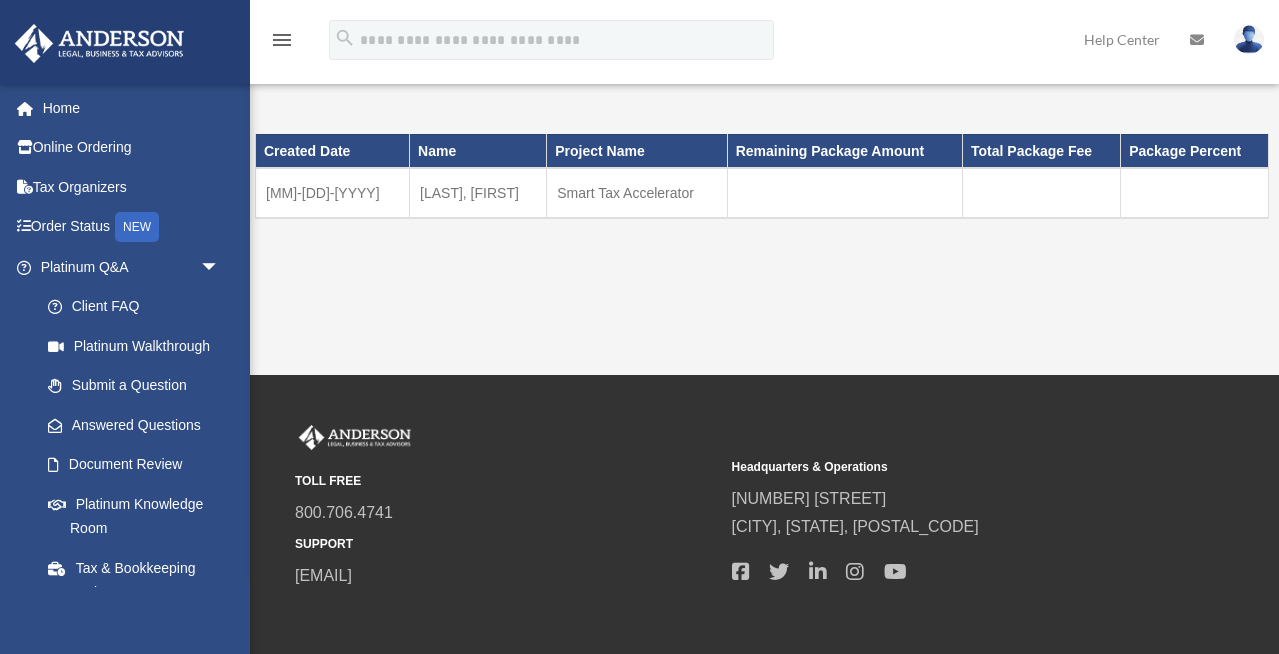 scroll, scrollTop: 0, scrollLeft: 0, axis: both 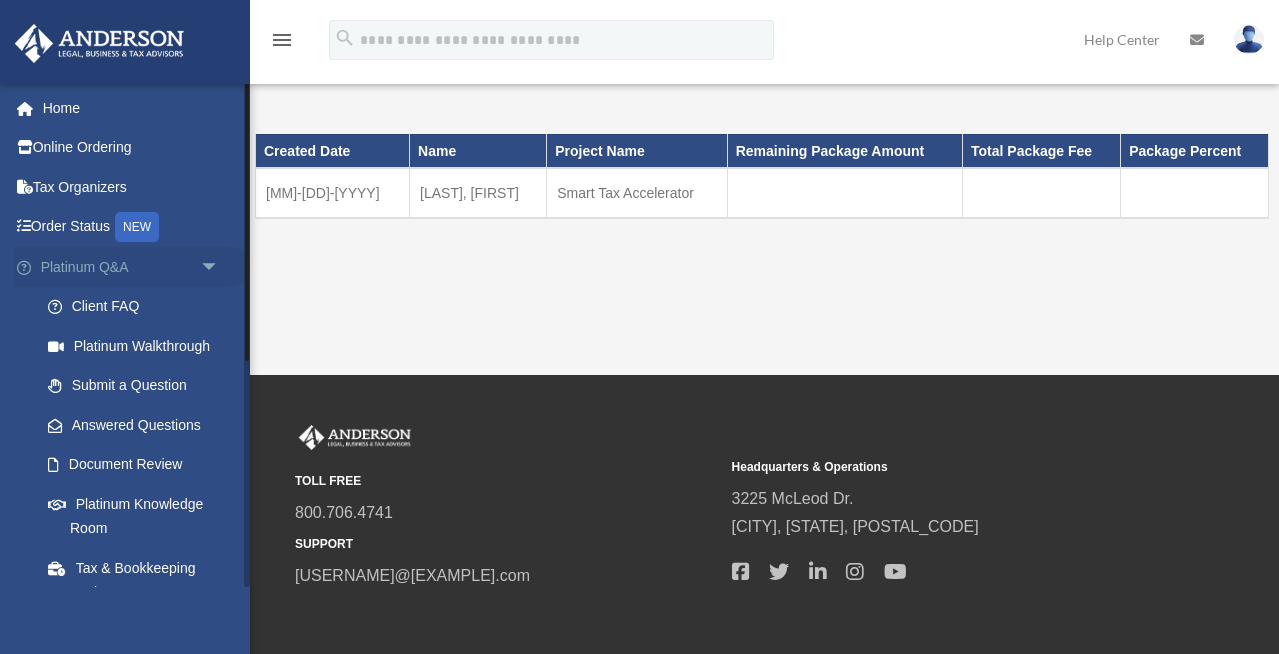 click on "arrow_drop_down" at bounding box center (220, 267) 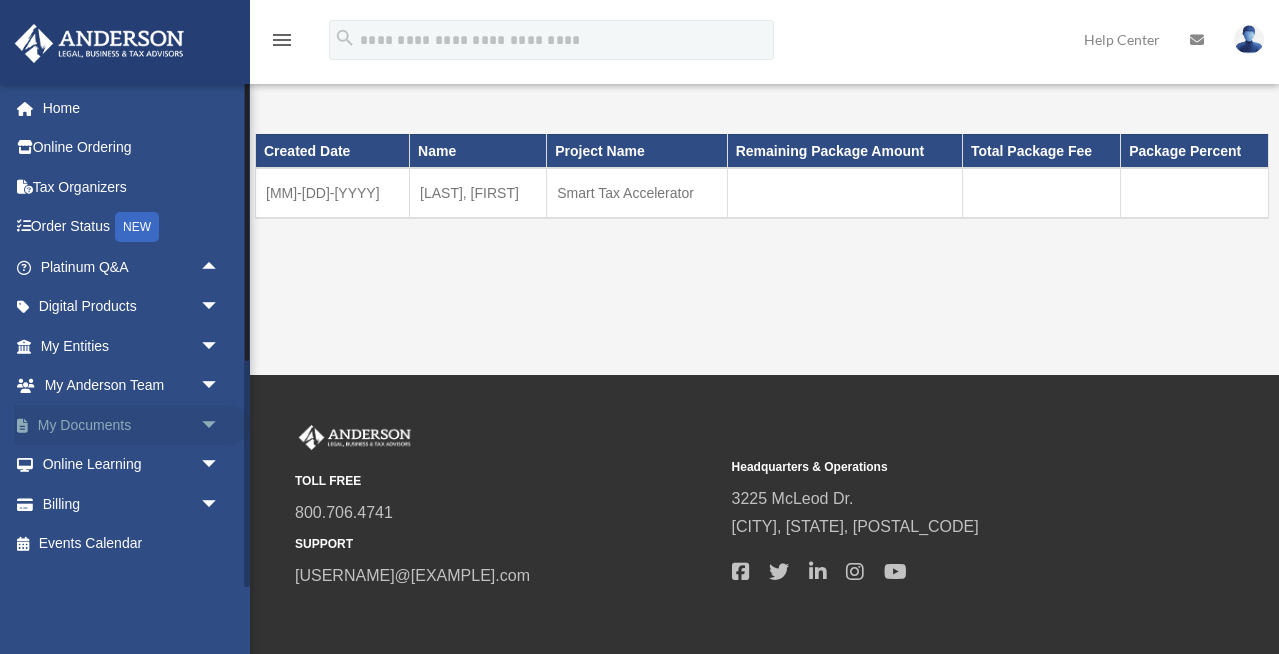 click on "arrow_drop_down" at bounding box center (220, 425) 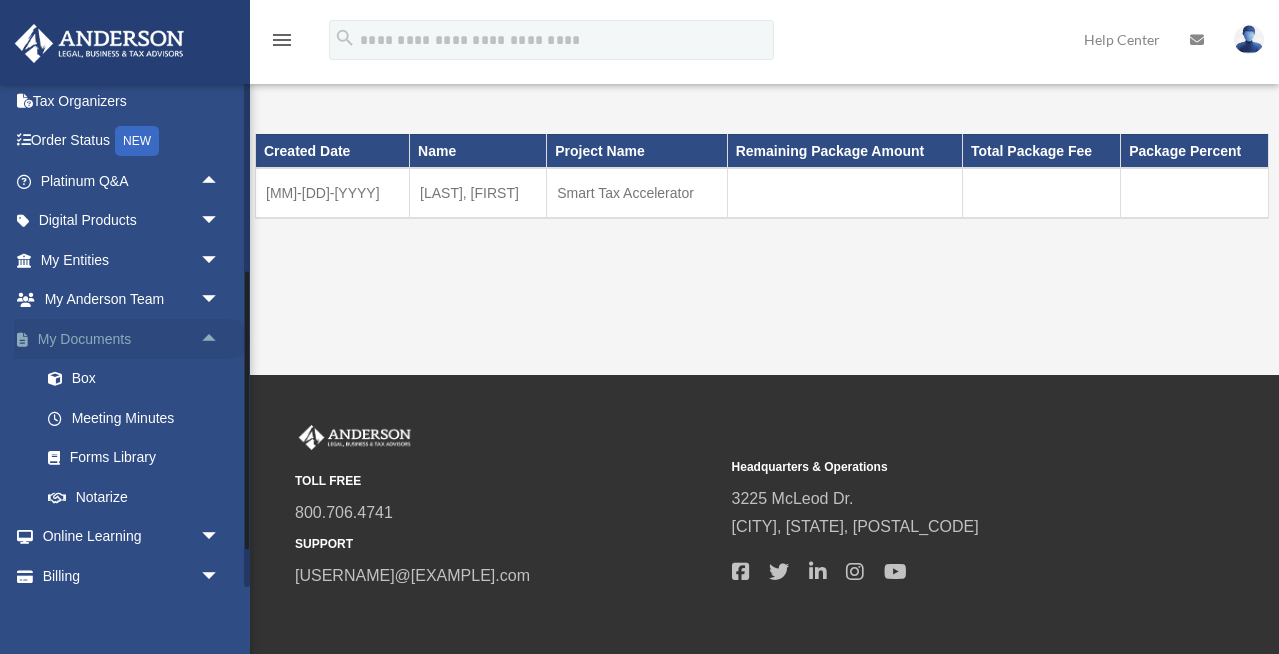 scroll, scrollTop: 139, scrollLeft: 0, axis: vertical 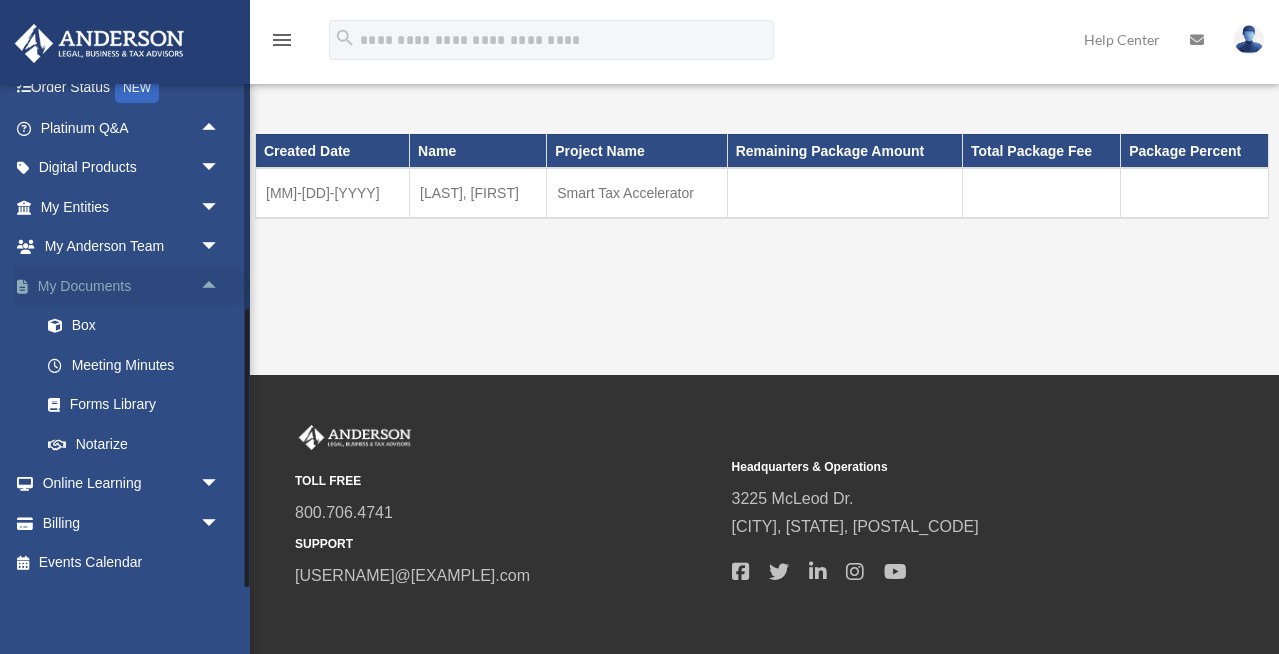 click on "arrow_drop_up" at bounding box center [220, 286] 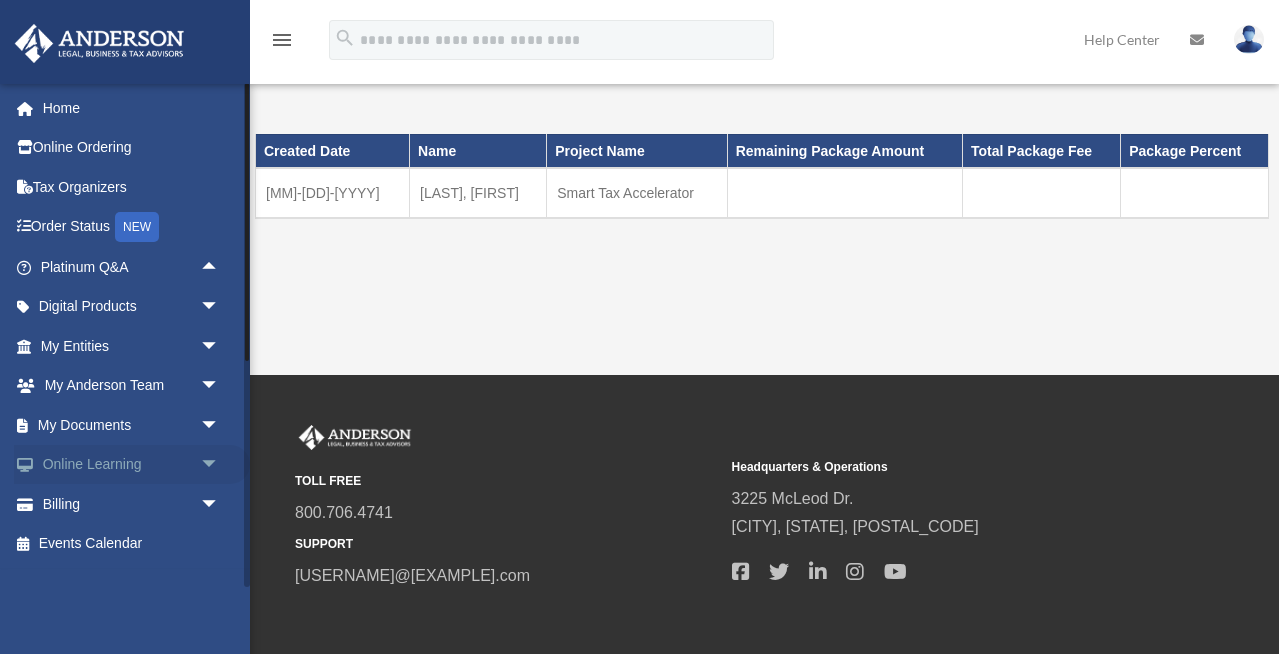 click on "arrow_drop_down" at bounding box center [220, 465] 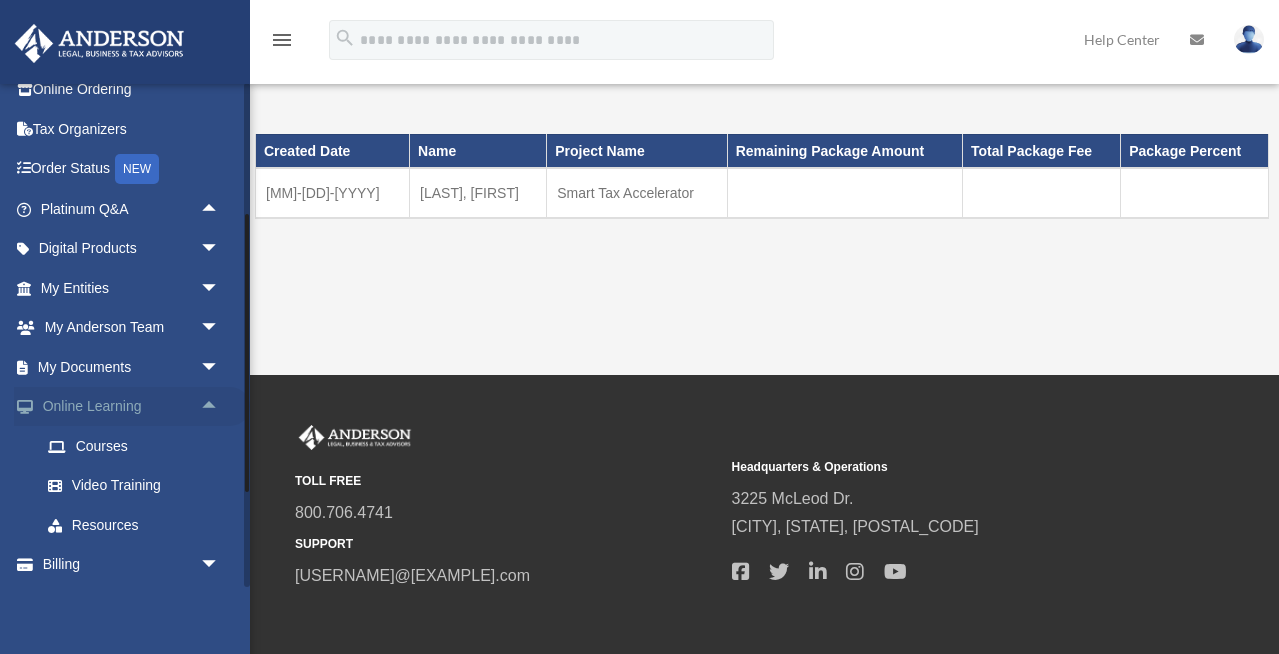 scroll, scrollTop: 99, scrollLeft: 0, axis: vertical 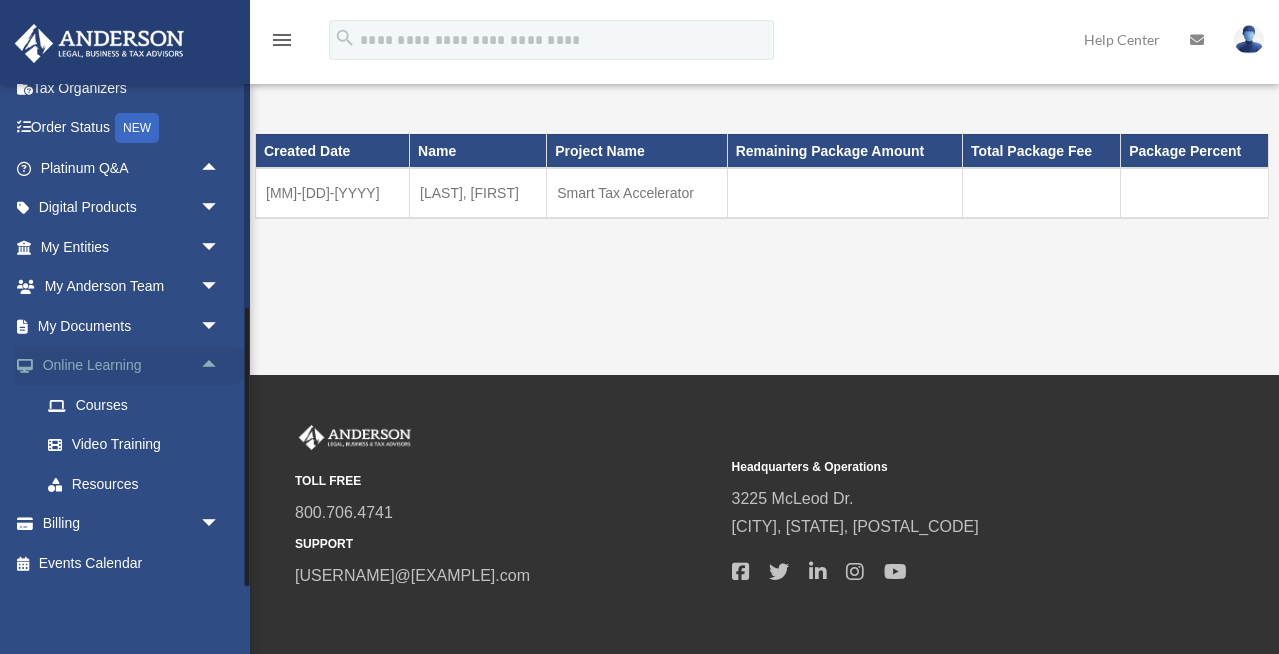 click on "arrow_drop_up" at bounding box center [220, 366] 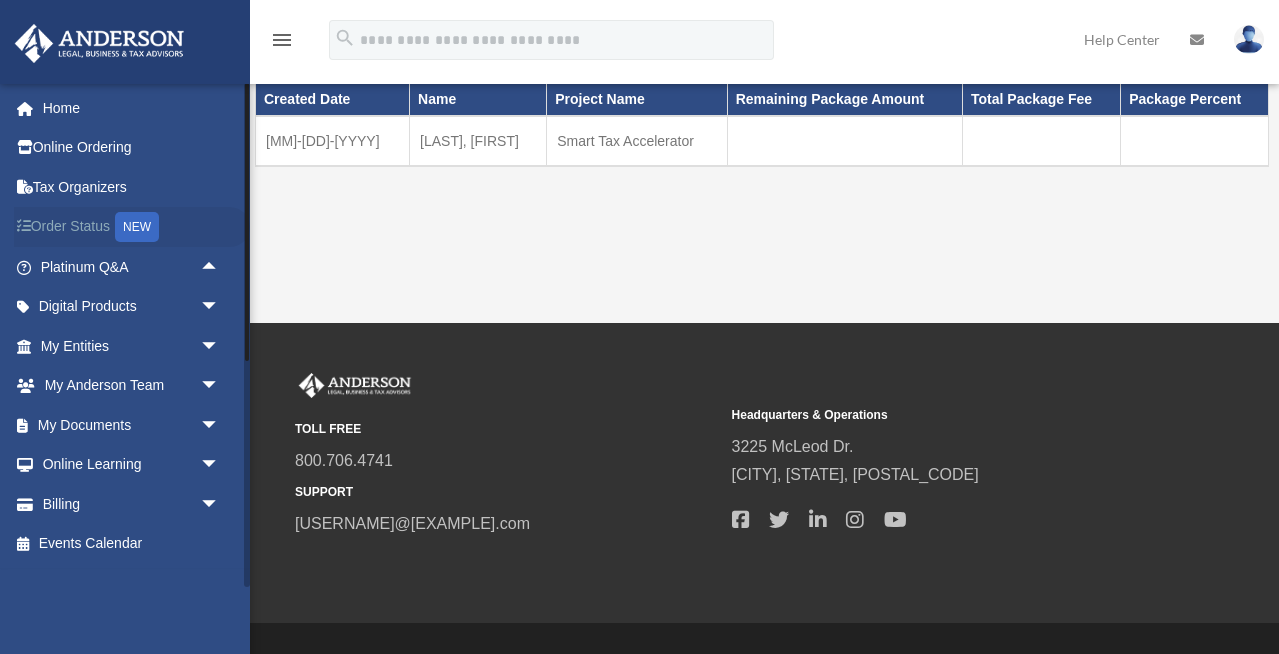 scroll, scrollTop: 0, scrollLeft: 0, axis: both 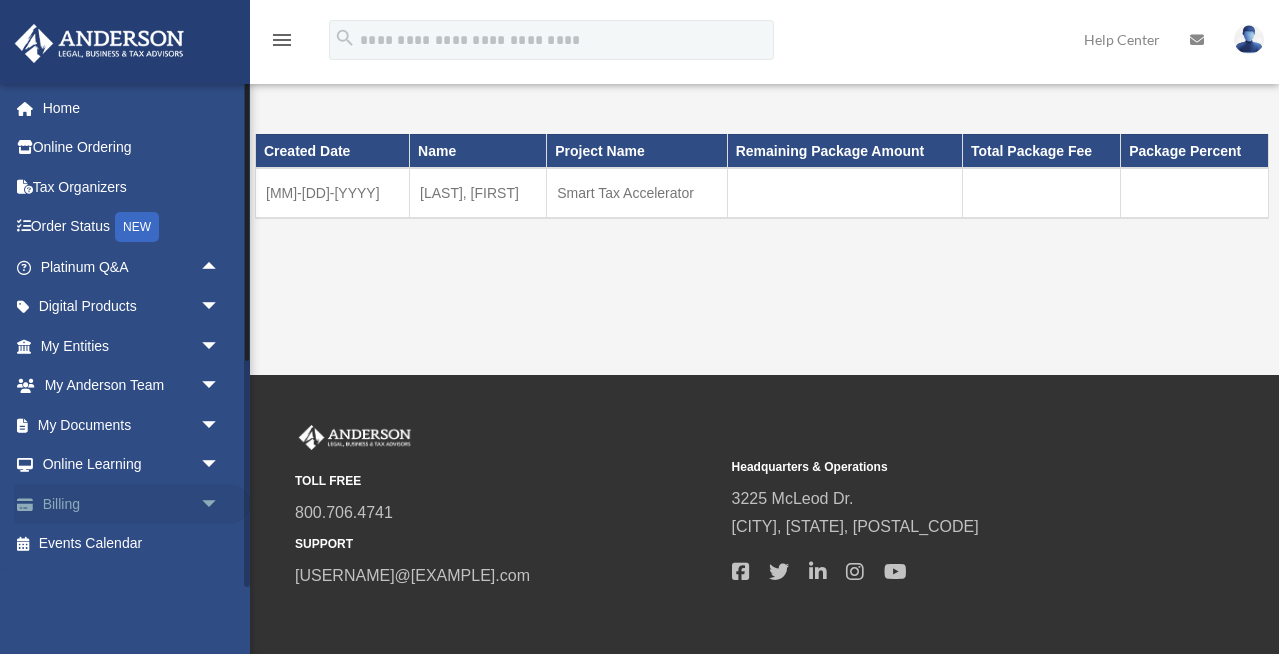 click on "Billing arrow_drop_down" at bounding box center [132, 504] 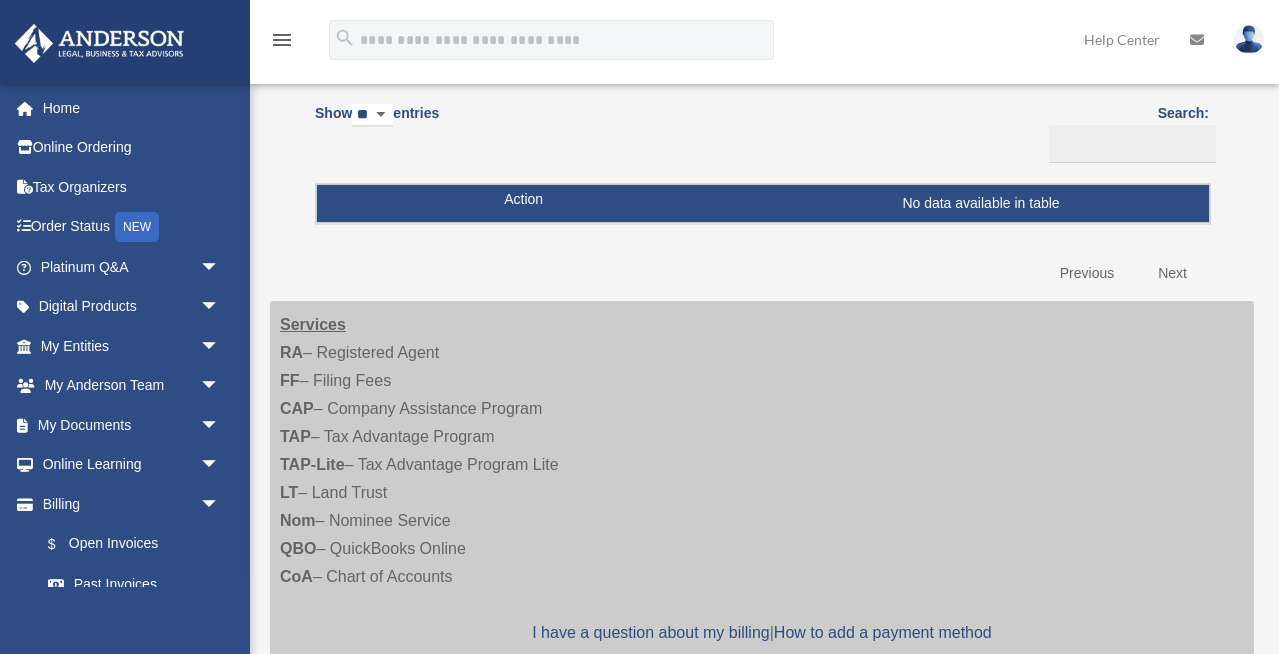 scroll, scrollTop: 160, scrollLeft: 0, axis: vertical 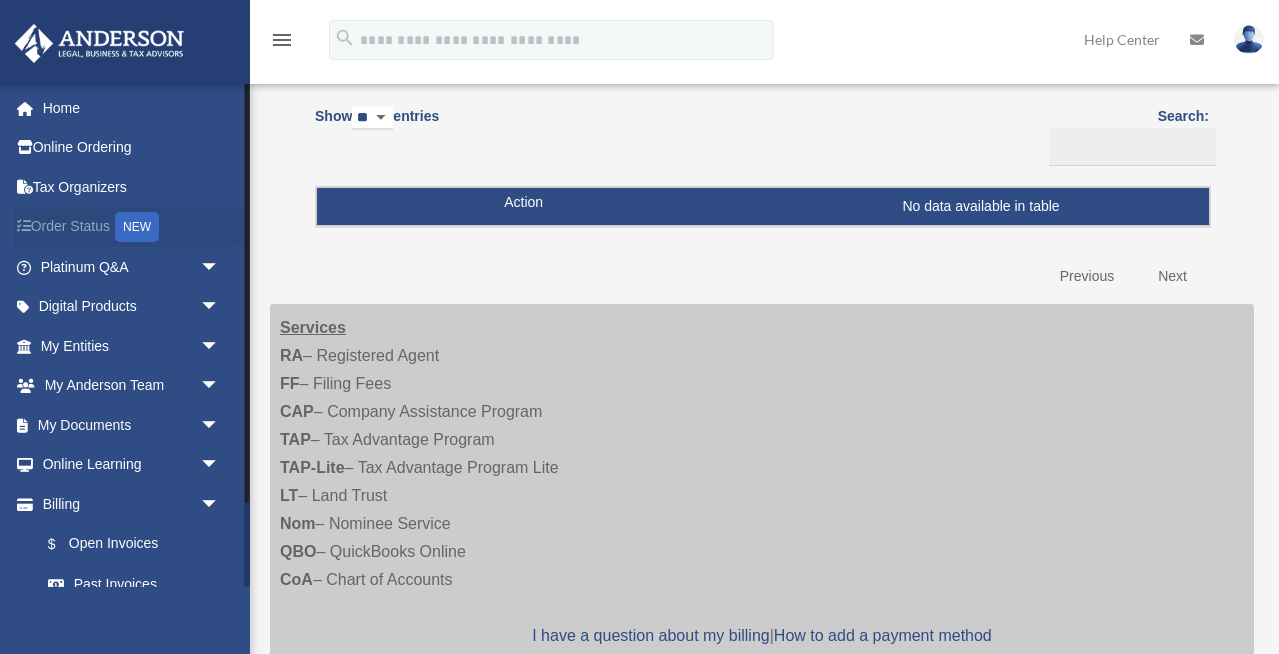 click on "Order Status  NEW" at bounding box center (132, 227) 